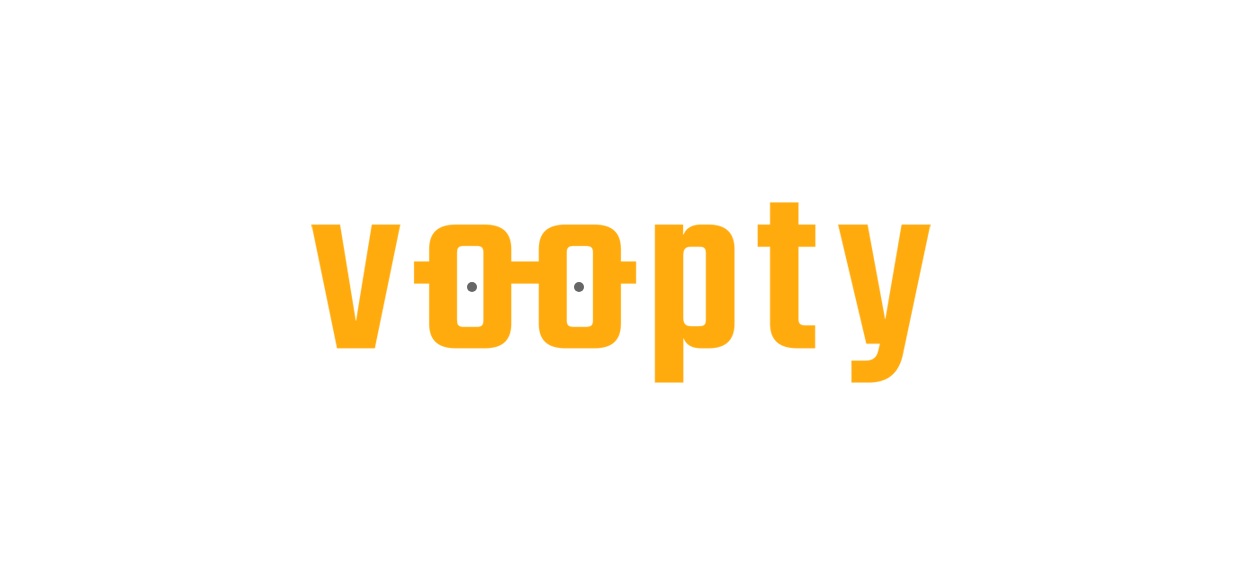 scroll, scrollTop: 0, scrollLeft: 0, axis: both 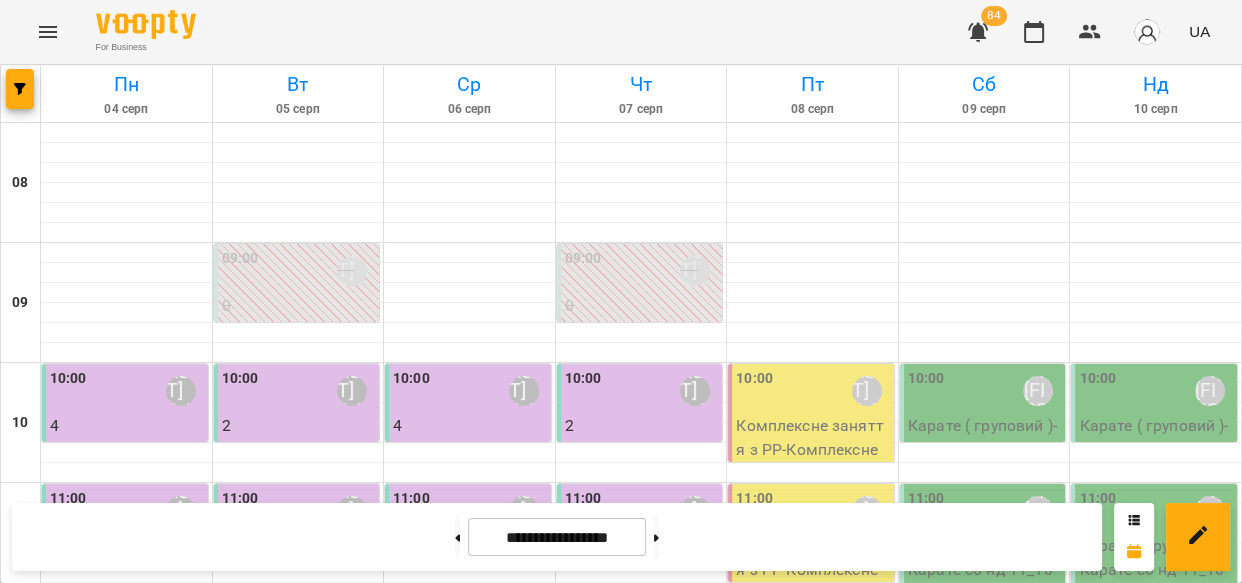 click on "Комплексне заняття з РР - Комплексне заняття з РР" at bounding box center (813, 449) 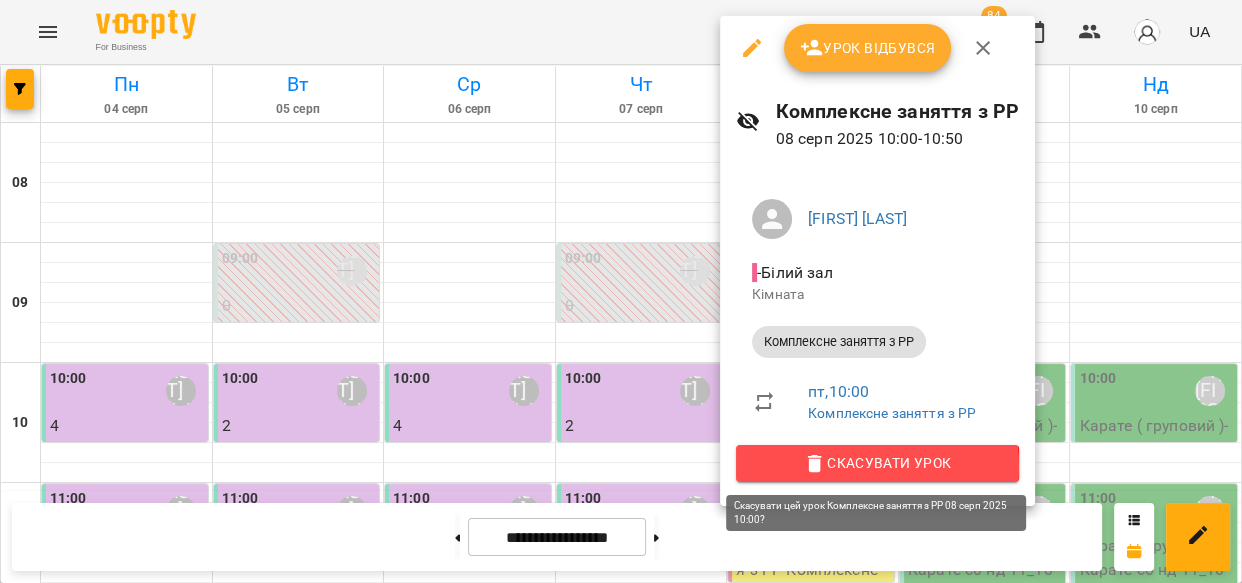 click on "Скасувати Урок" at bounding box center (877, 463) 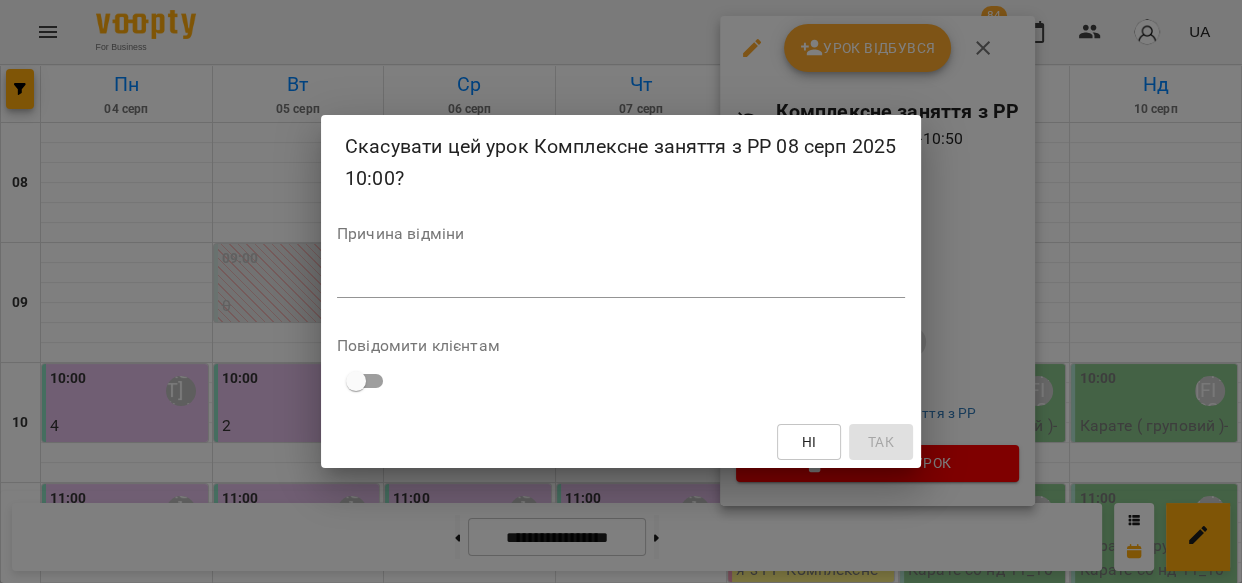 click at bounding box center (621, 281) 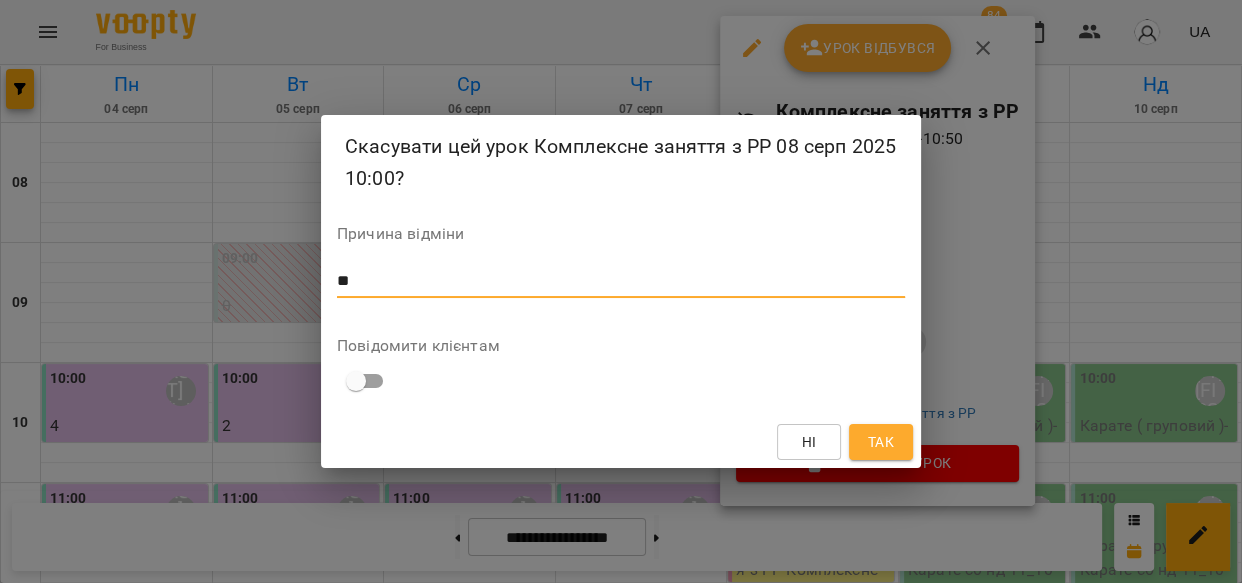 type on "**" 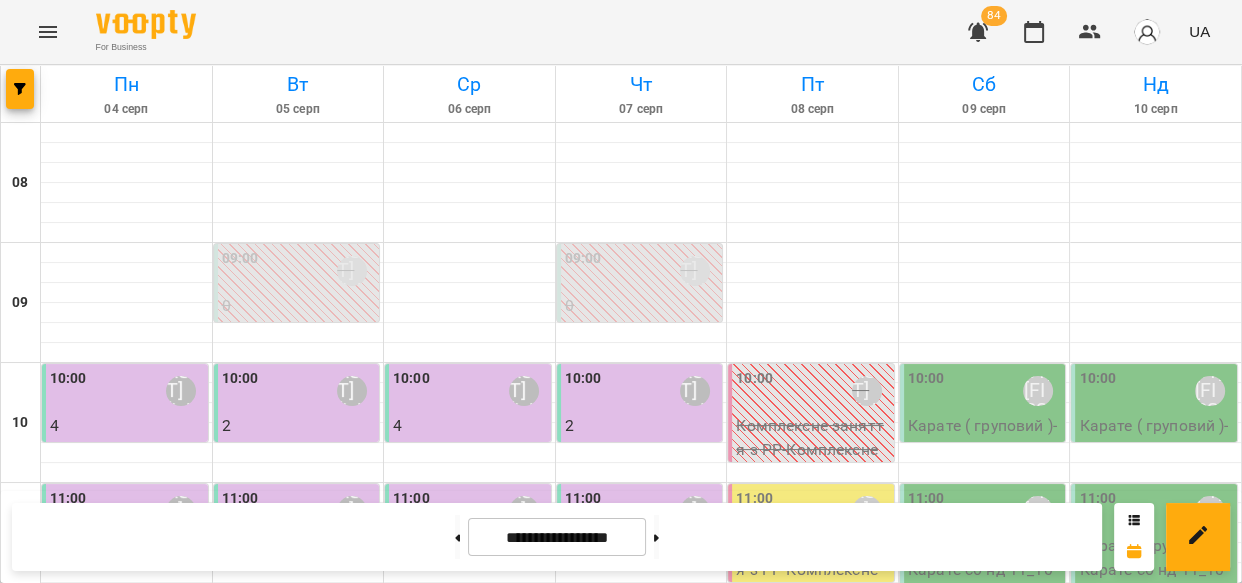 scroll, scrollTop: 330, scrollLeft: 0, axis: vertical 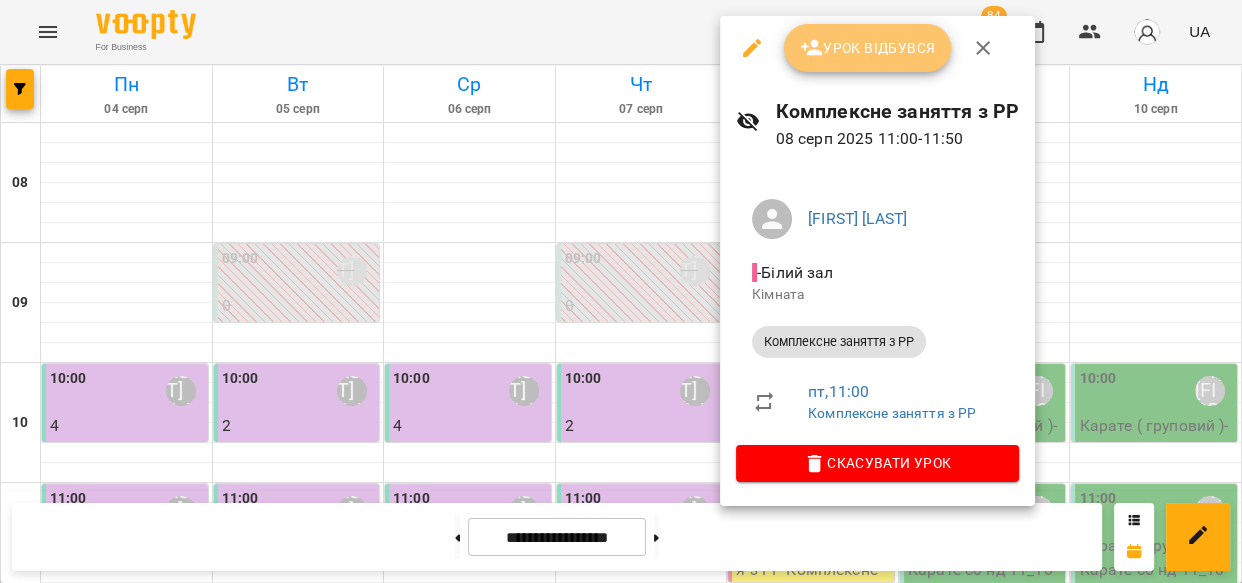 click on "Урок відбувся" at bounding box center (868, 48) 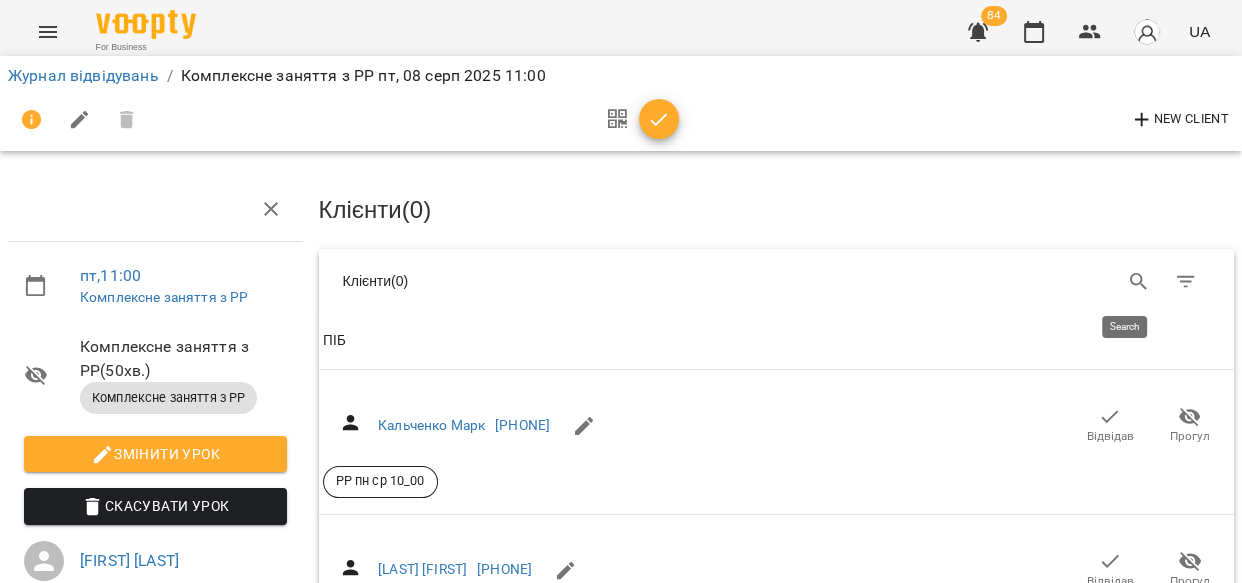 click 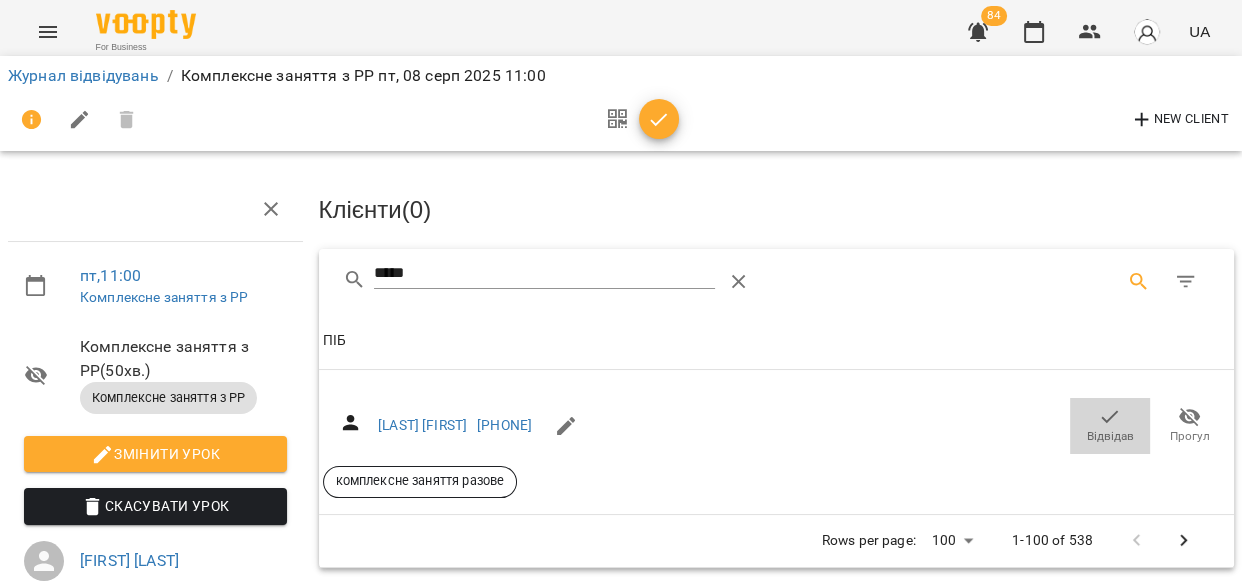 click on "Відвідав" at bounding box center [1110, 425] 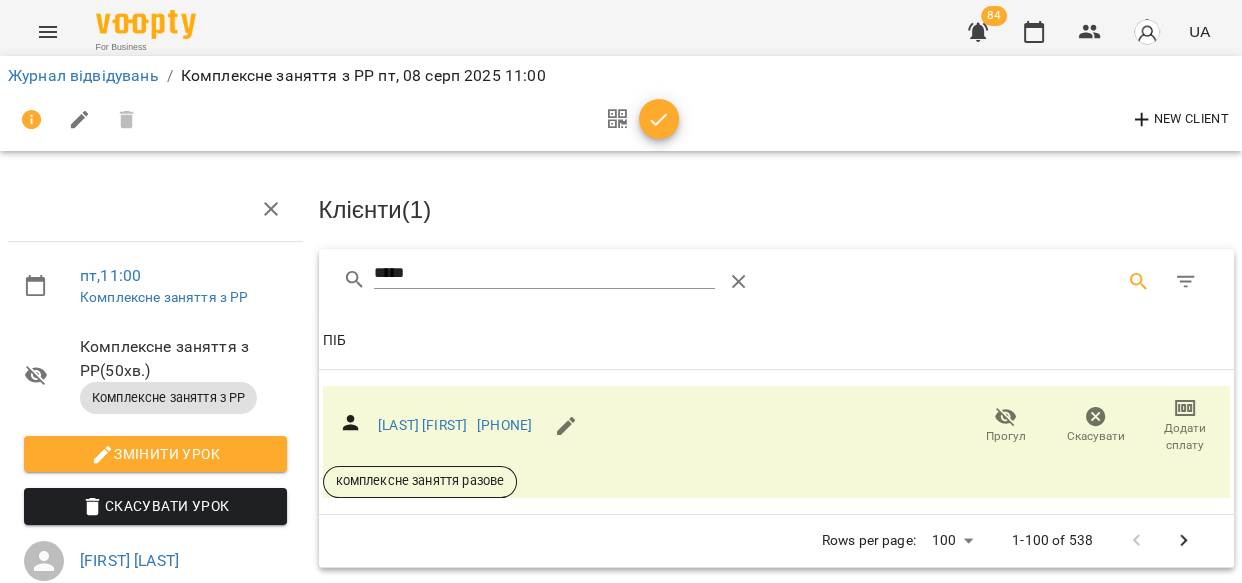 click on "*****" at bounding box center [544, 274] 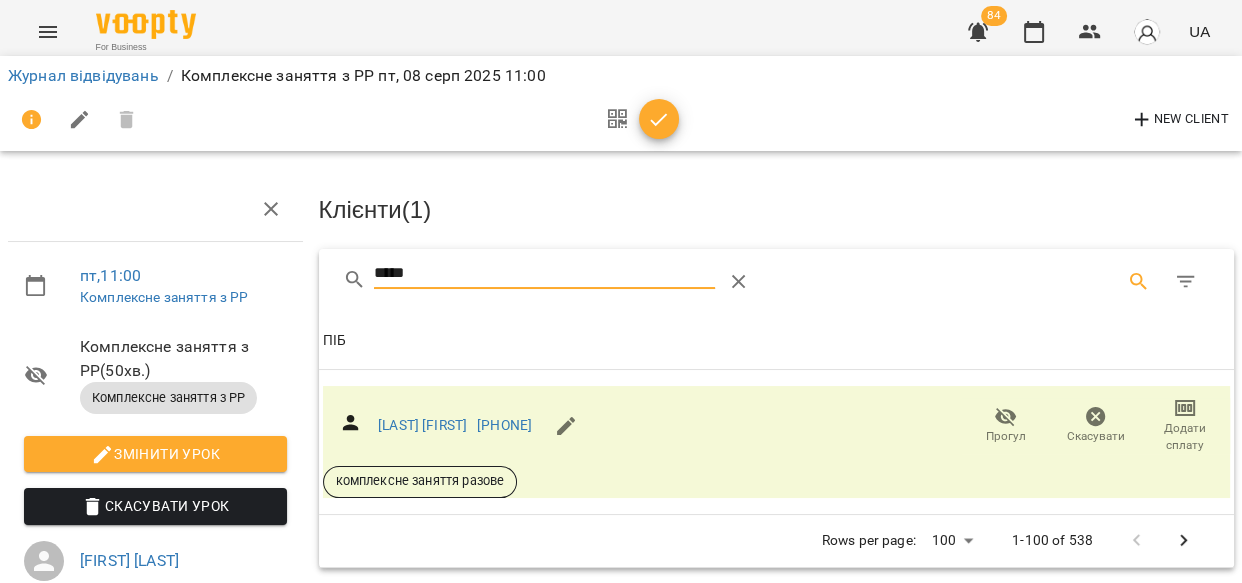 click on "*****" at bounding box center [544, 274] 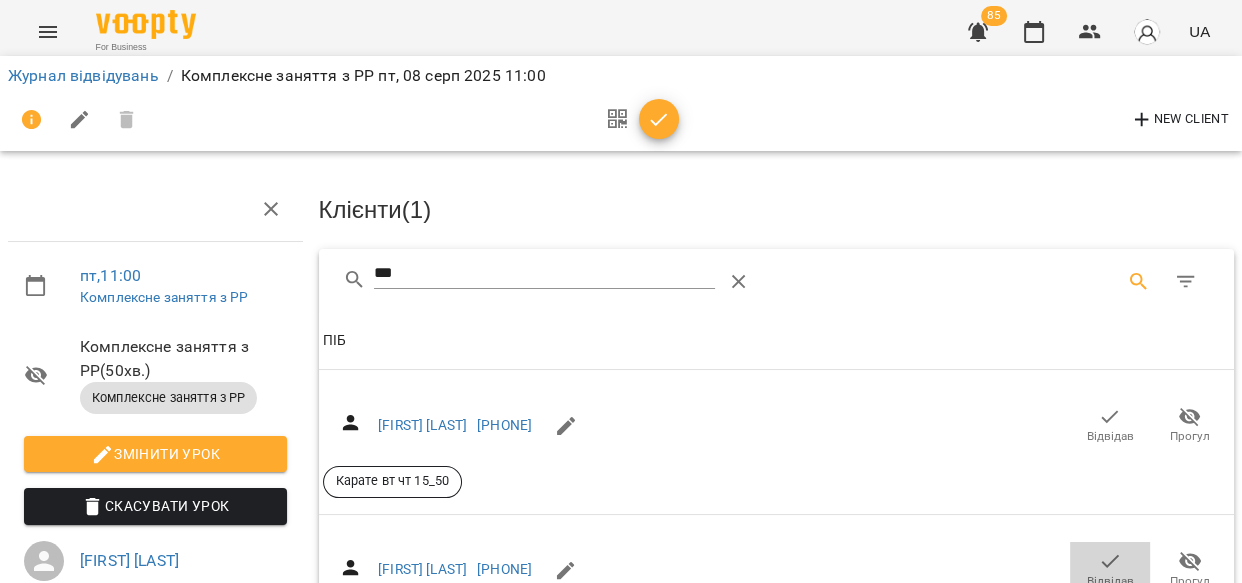 click 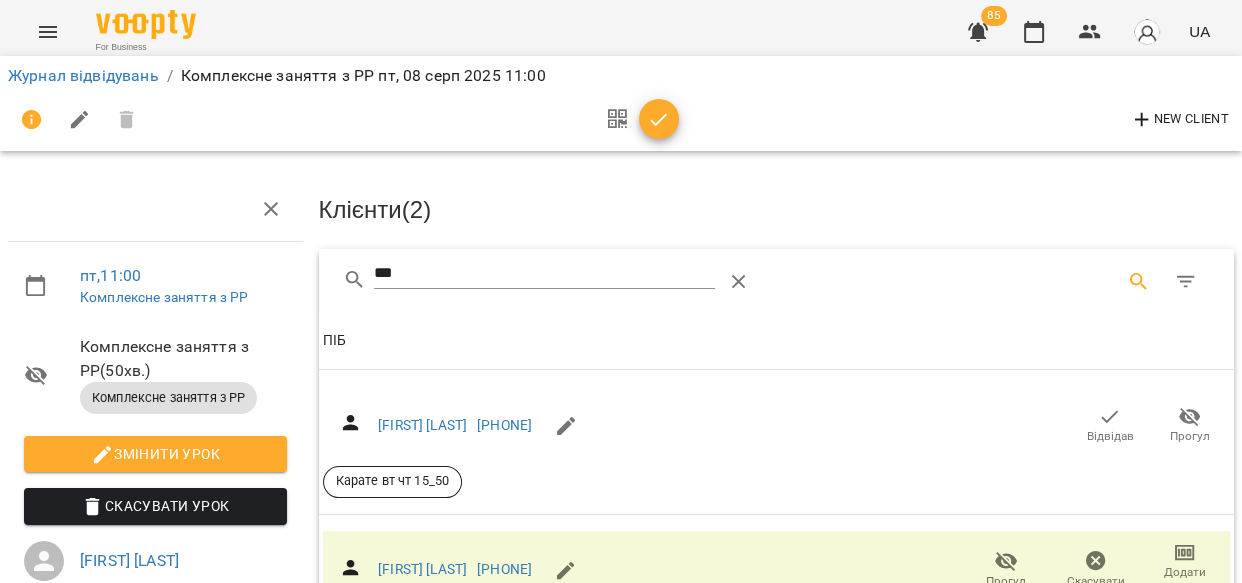 click on "***" at bounding box center [544, 274] 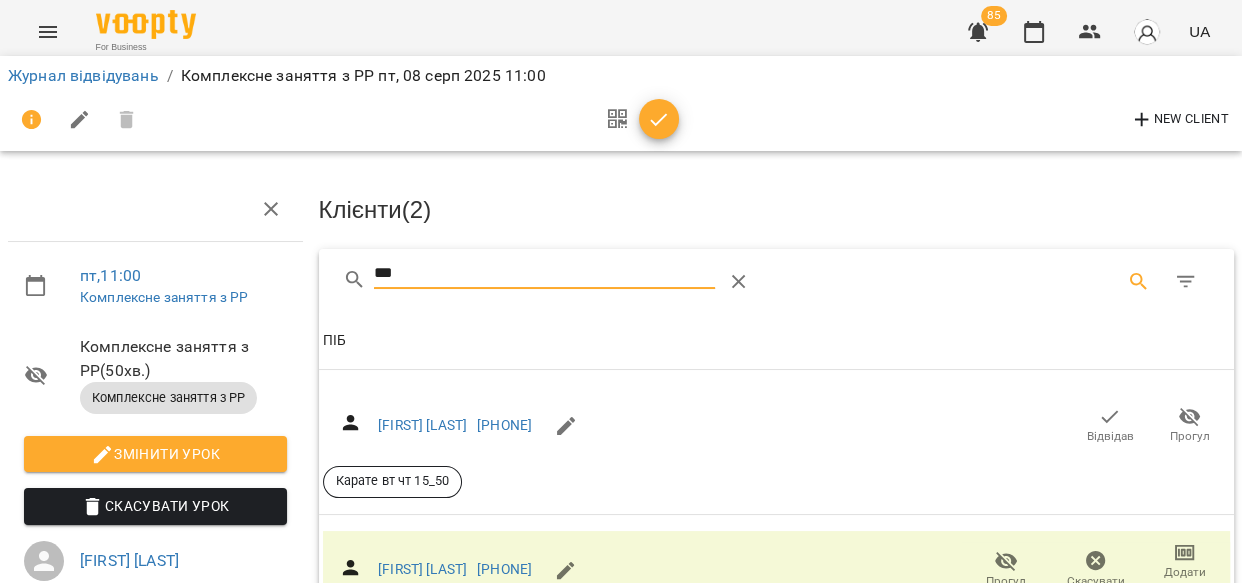 click on "***" at bounding box center (544, 274) 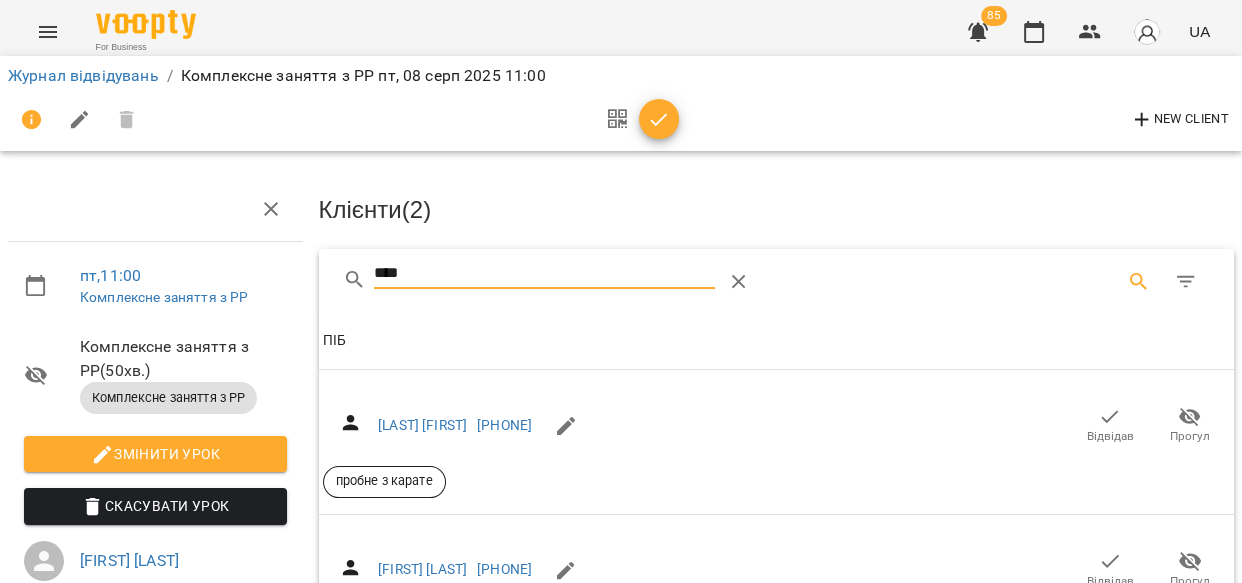 type on "****" 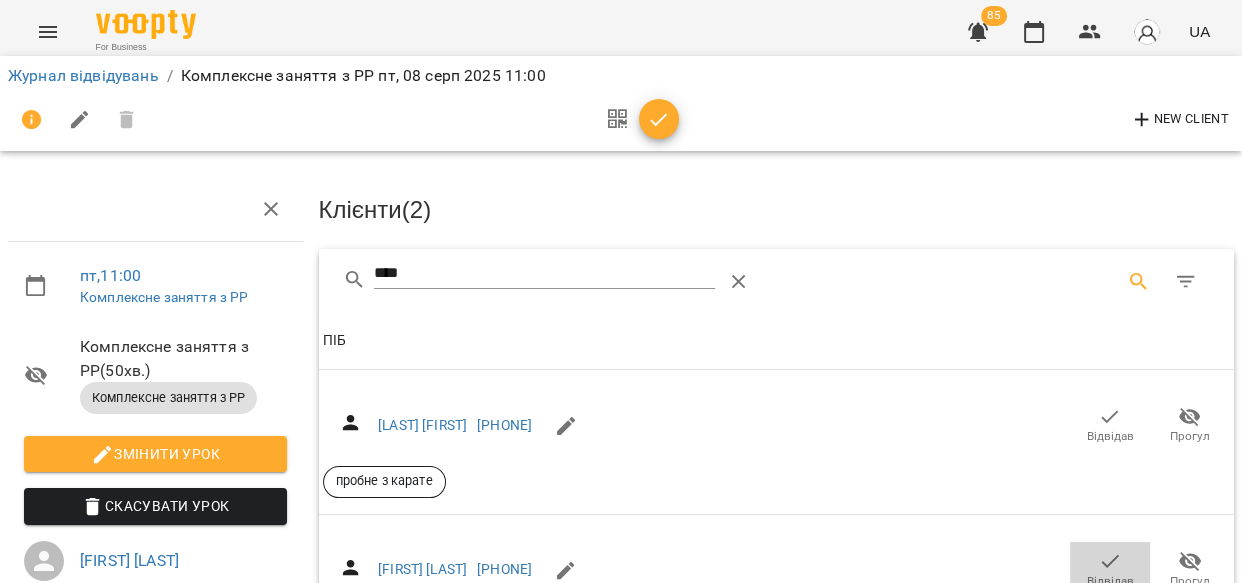 click 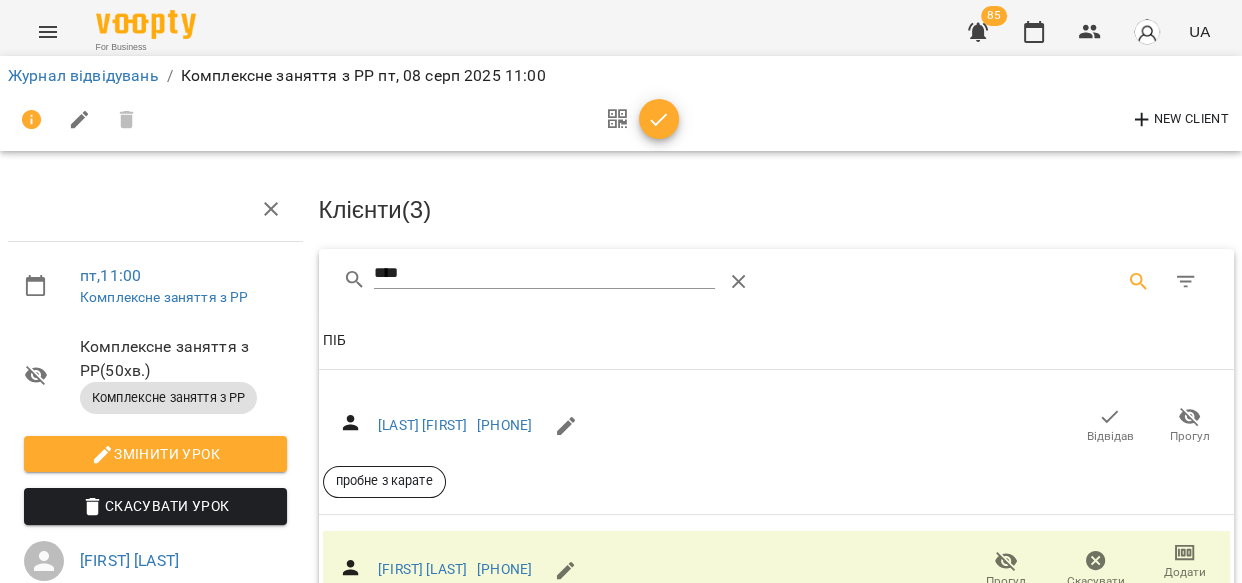 click 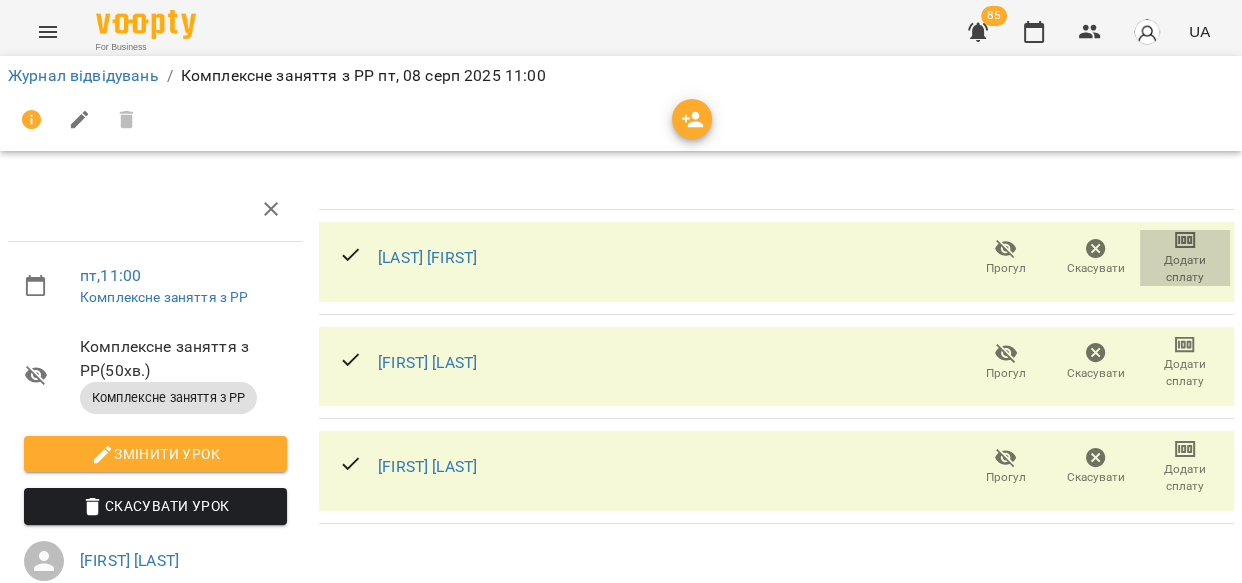 click on "Додати сплату" at bounding box center [1185, 269] 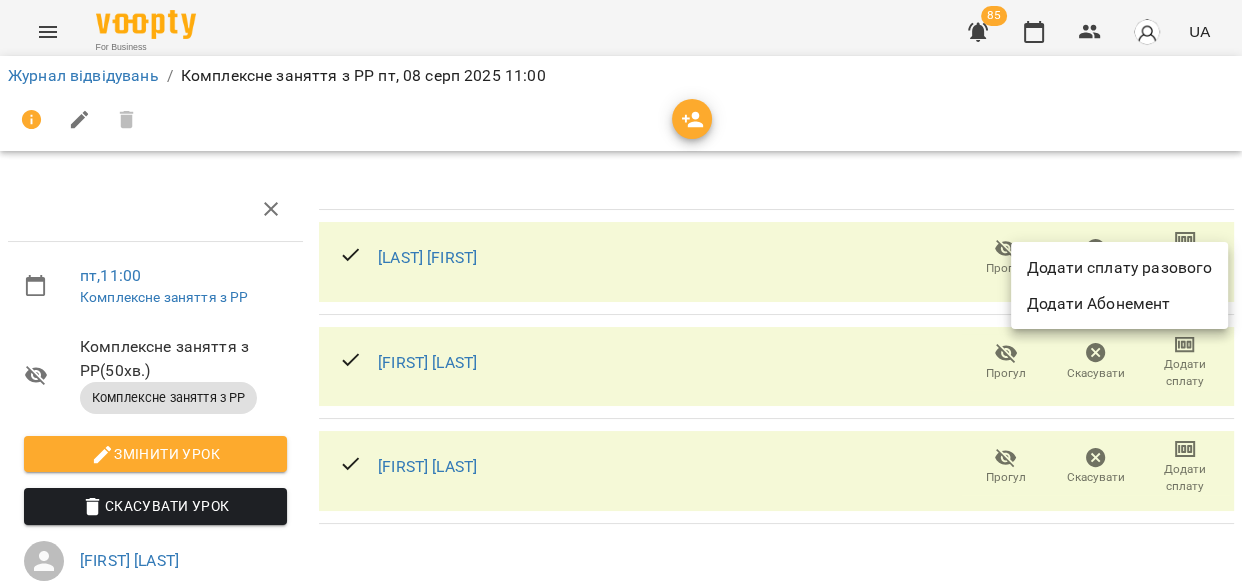 click on "Додати сплату разового" at bounding box center [1119, 268] 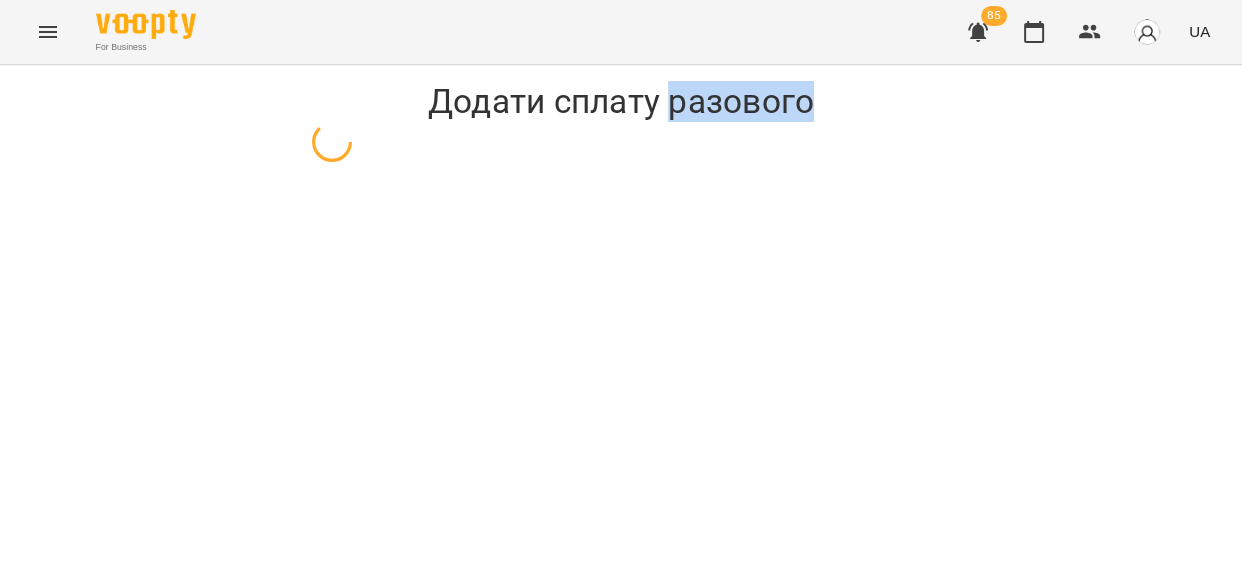 select on "**********" 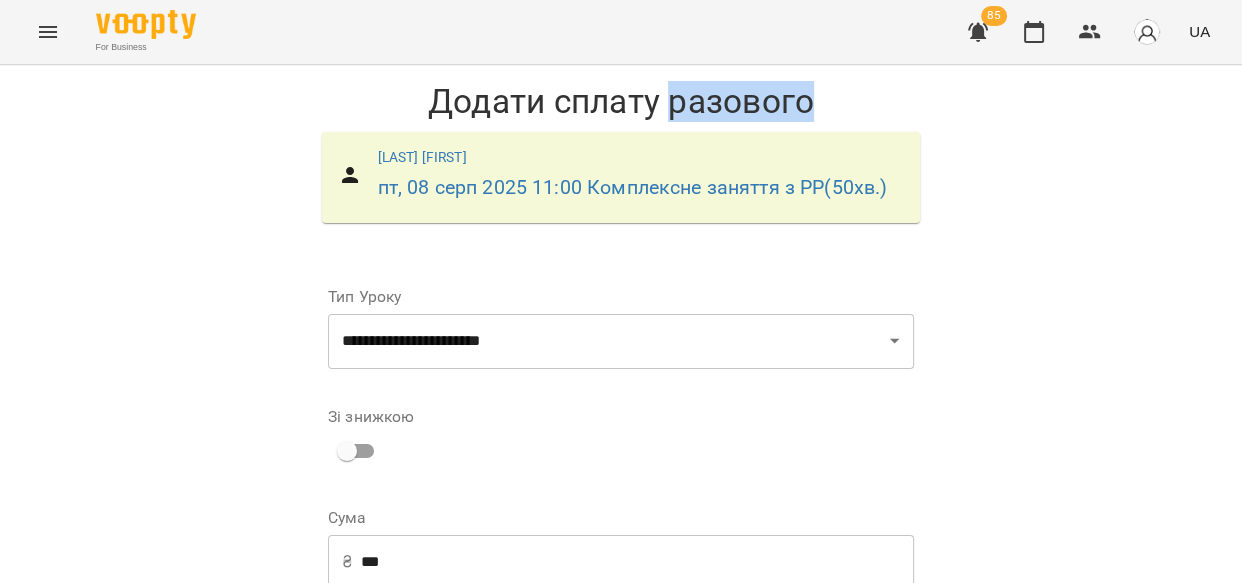 scroll, scrollTop: 190, scrollLeft: 0, axis: vertical 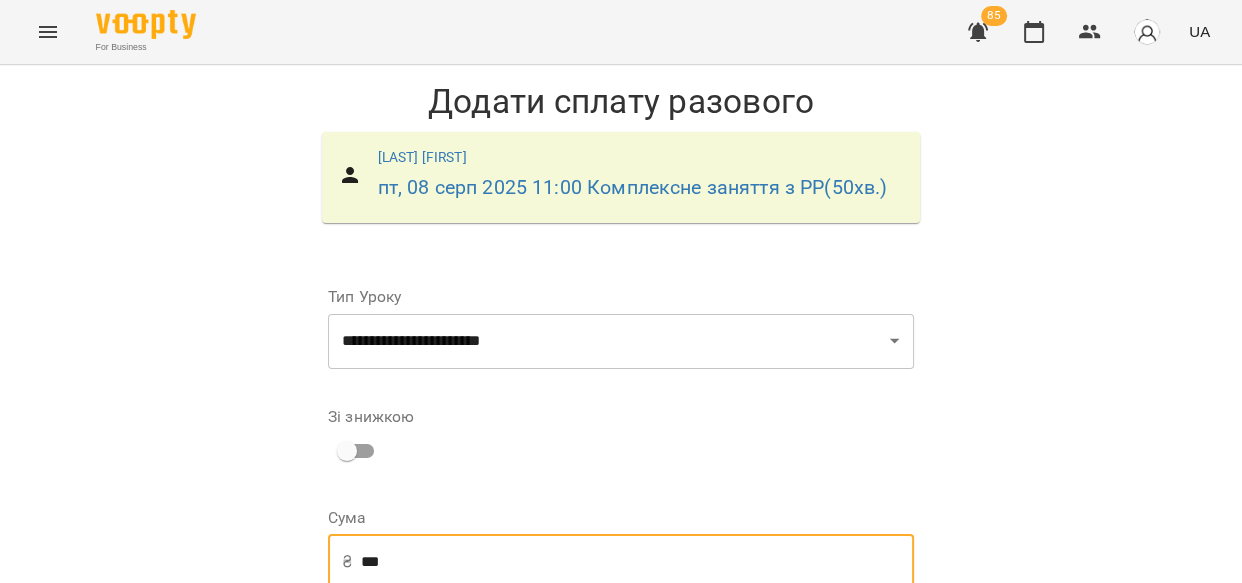 click on "***" at bounding box center (637, 562) 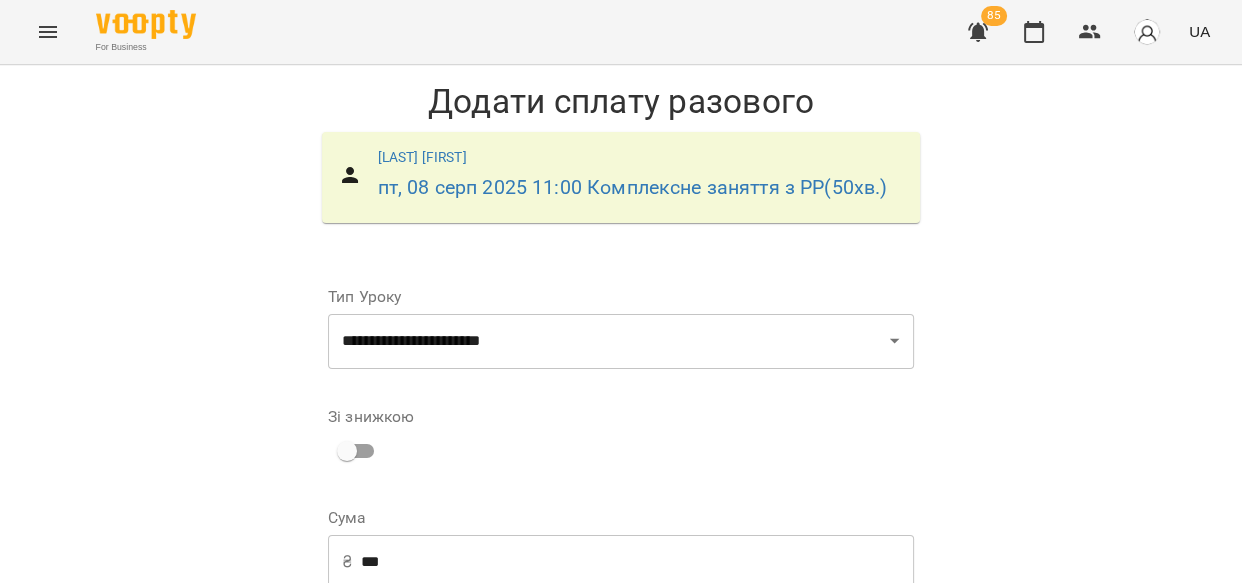 click on "**********" at bounding box center [769, 691] 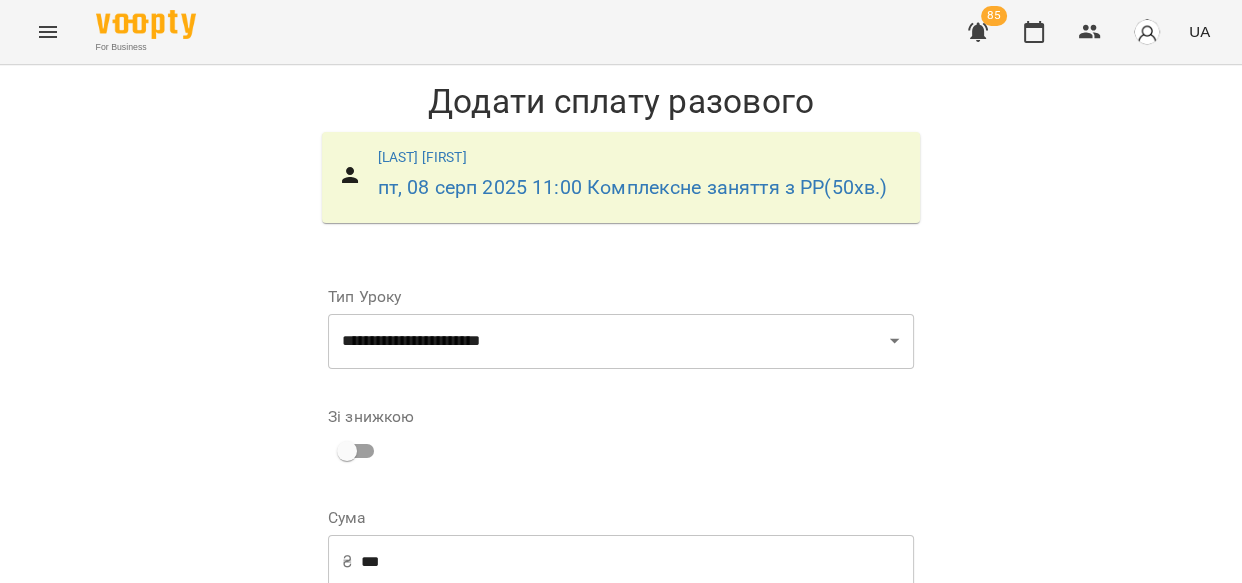 select on "****" 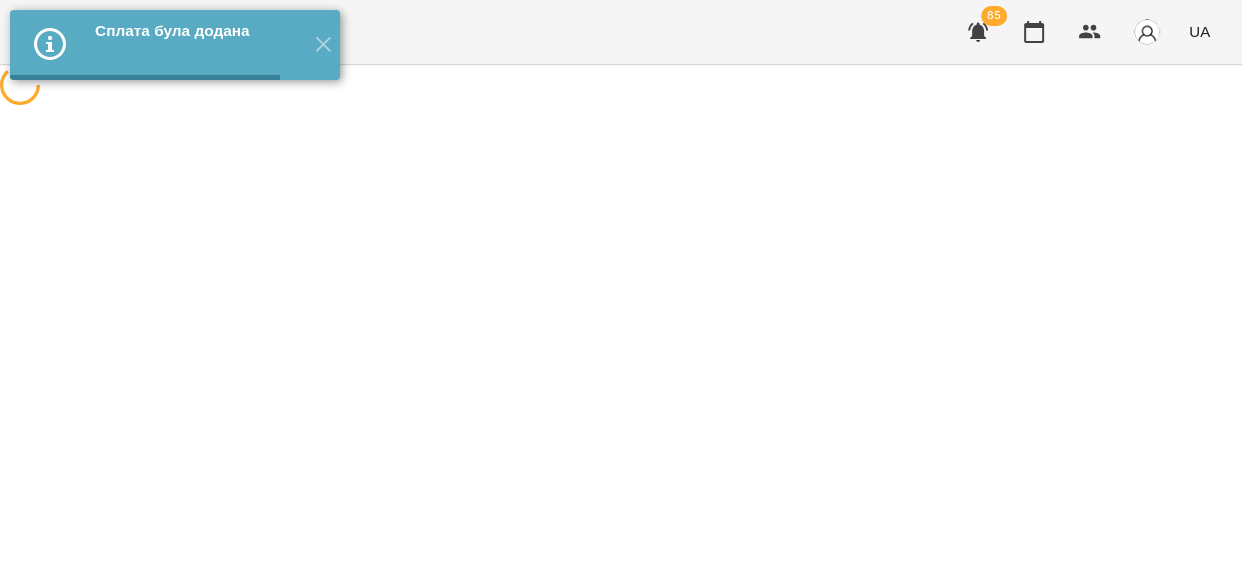scroll, scrollTop: 0, scrollLeft: 0, axis: both 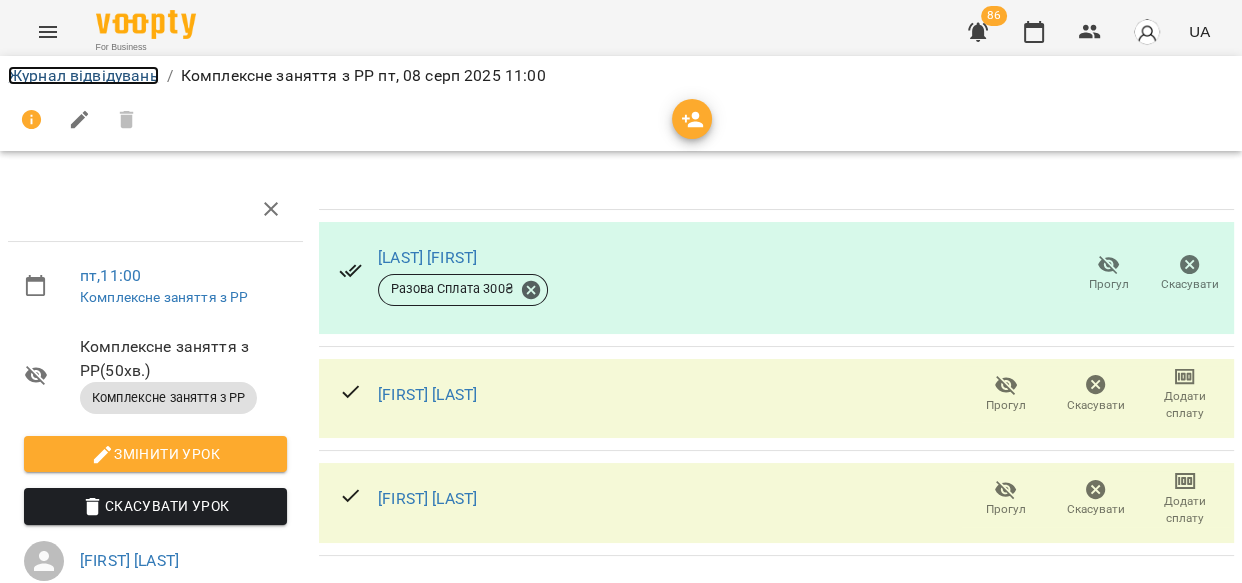 click on "Журнал відвідувань" at bounding box center [83, 75] 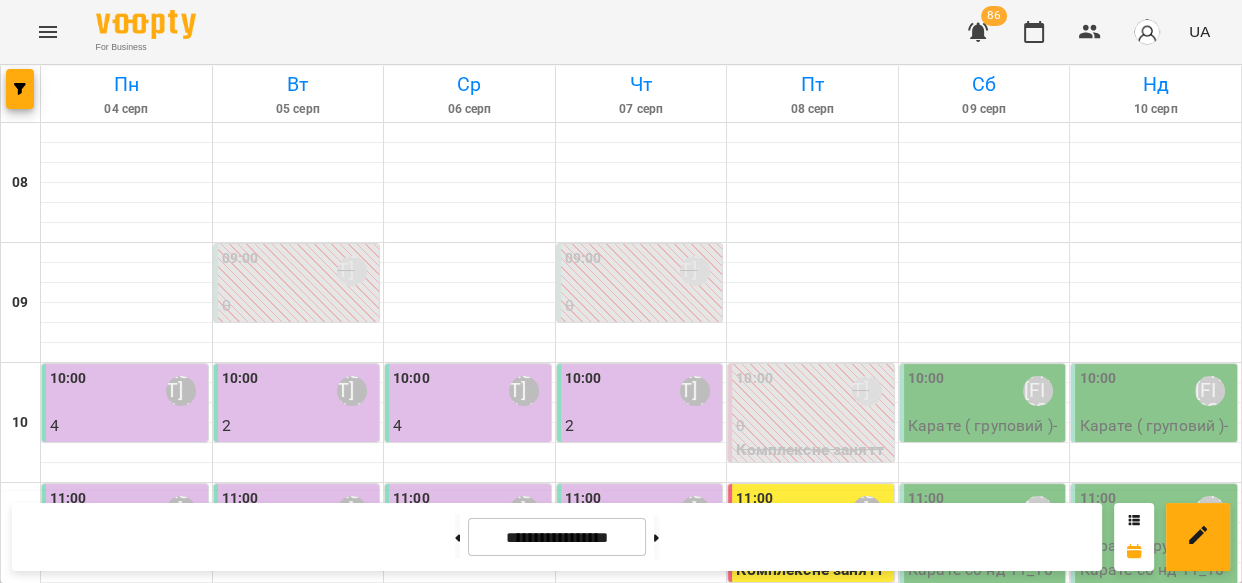 scroll, scrollTop: 279, scrollLeft: 0, axis: vertical 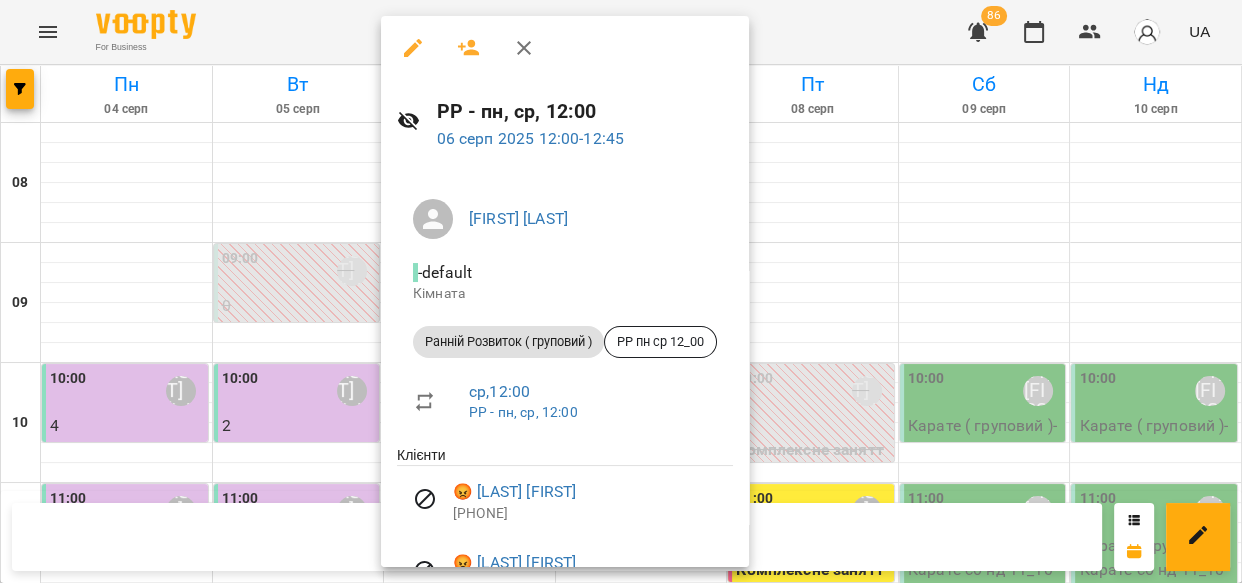 click at bounding box center (621, 291) 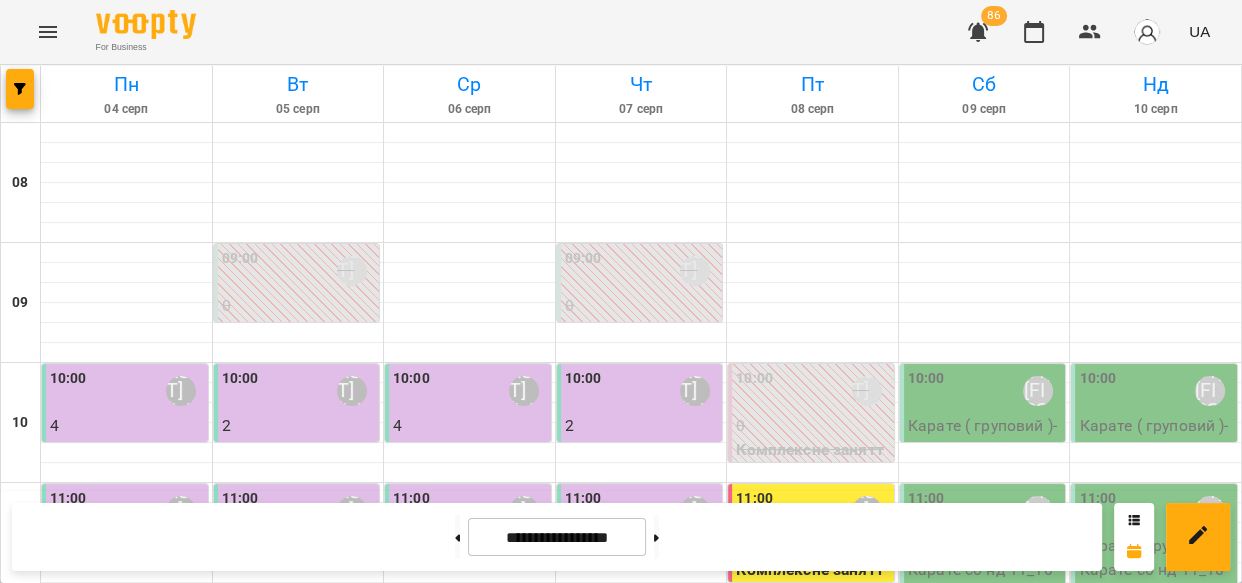 click at bounding box center [812, 613] 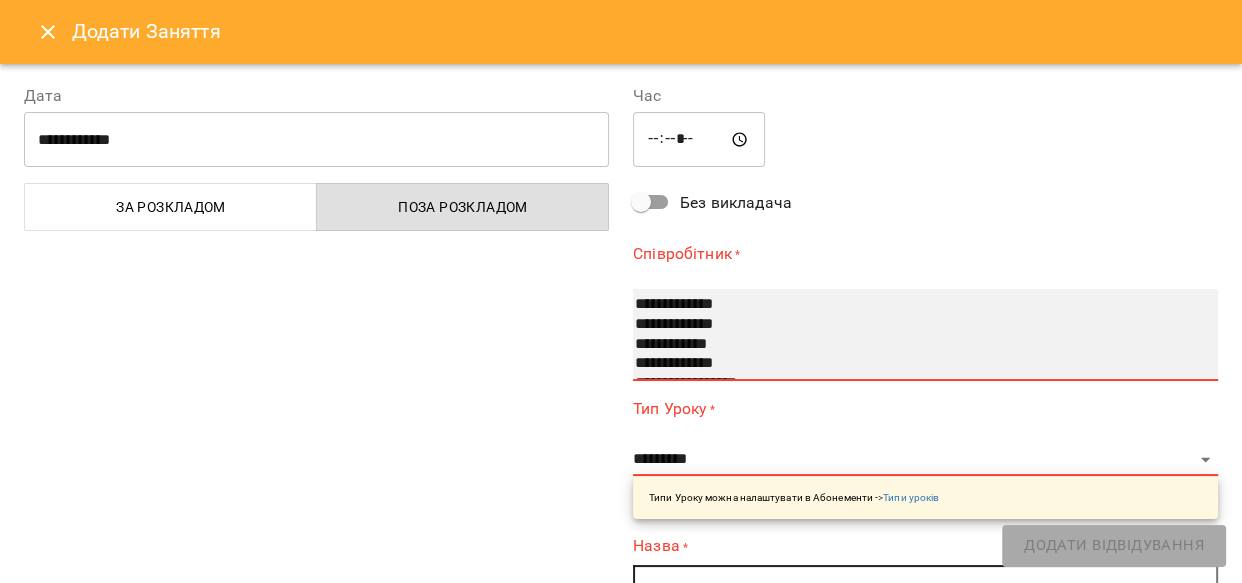 select on "**********" 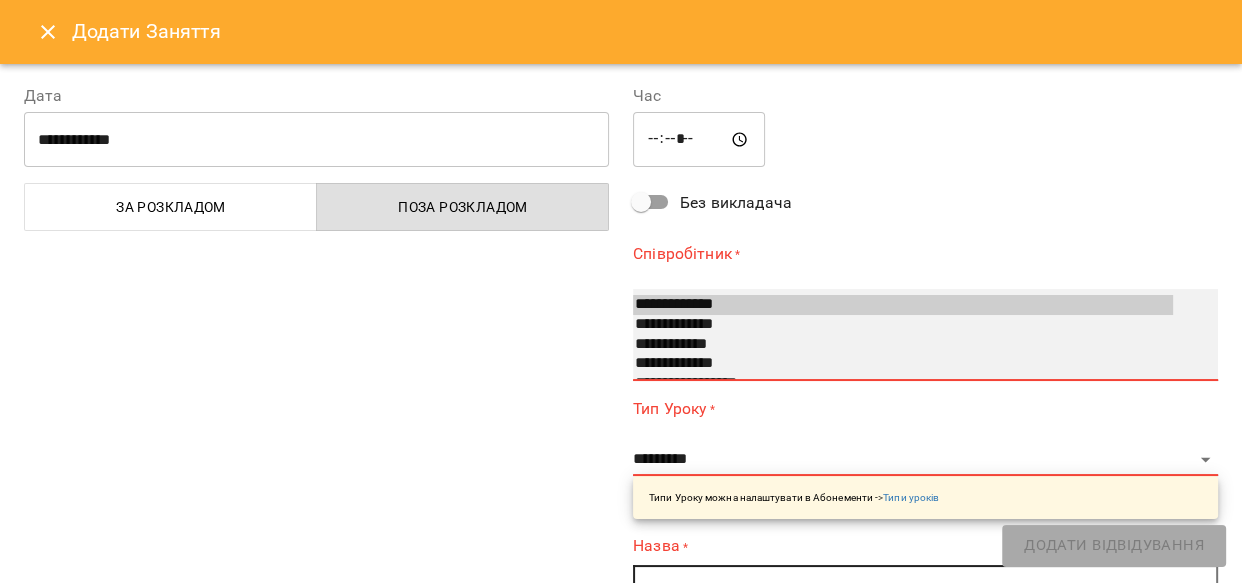 click on "**********" at bounding box center (903, 364) 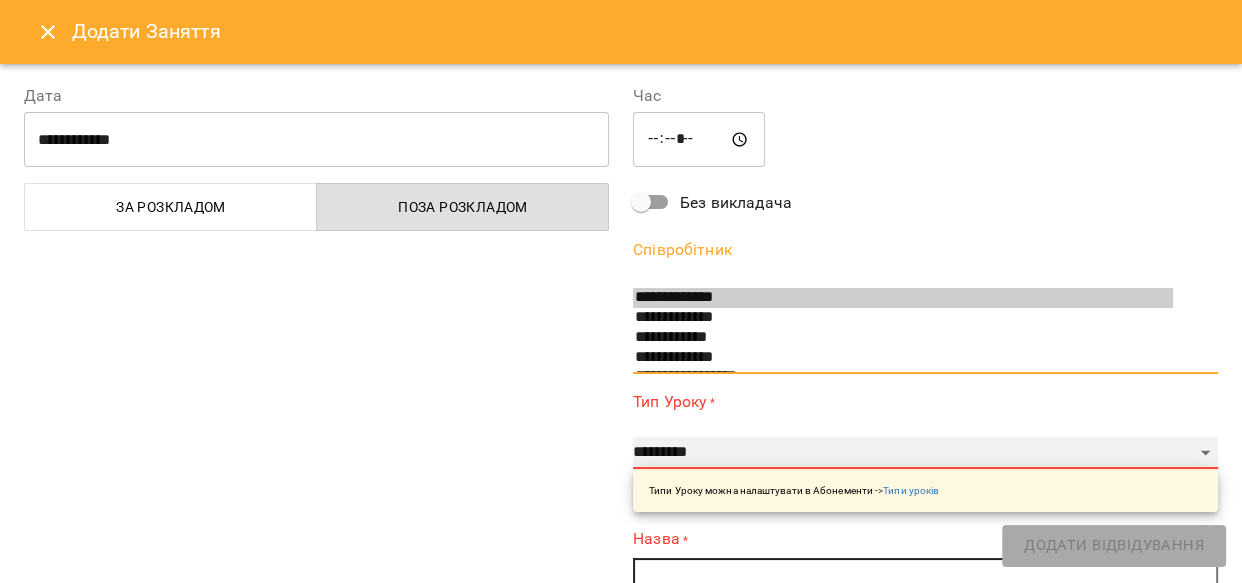 click on "**********" at bounding box center (925, 453) 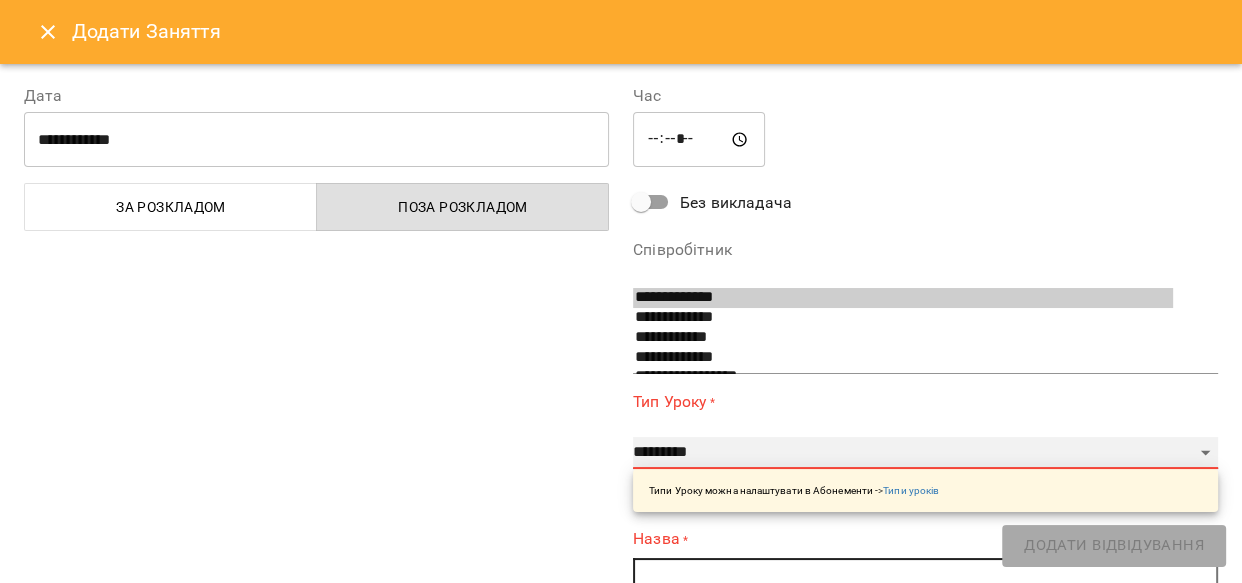 select on "**********" 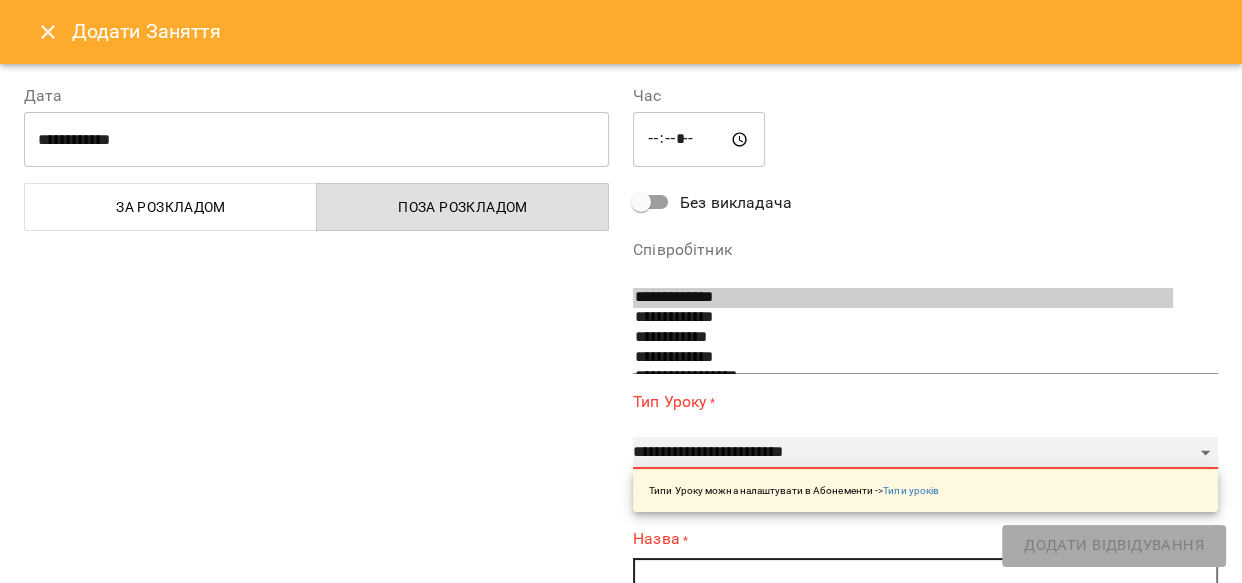 click on "**********" at bounding box center (925, 453) 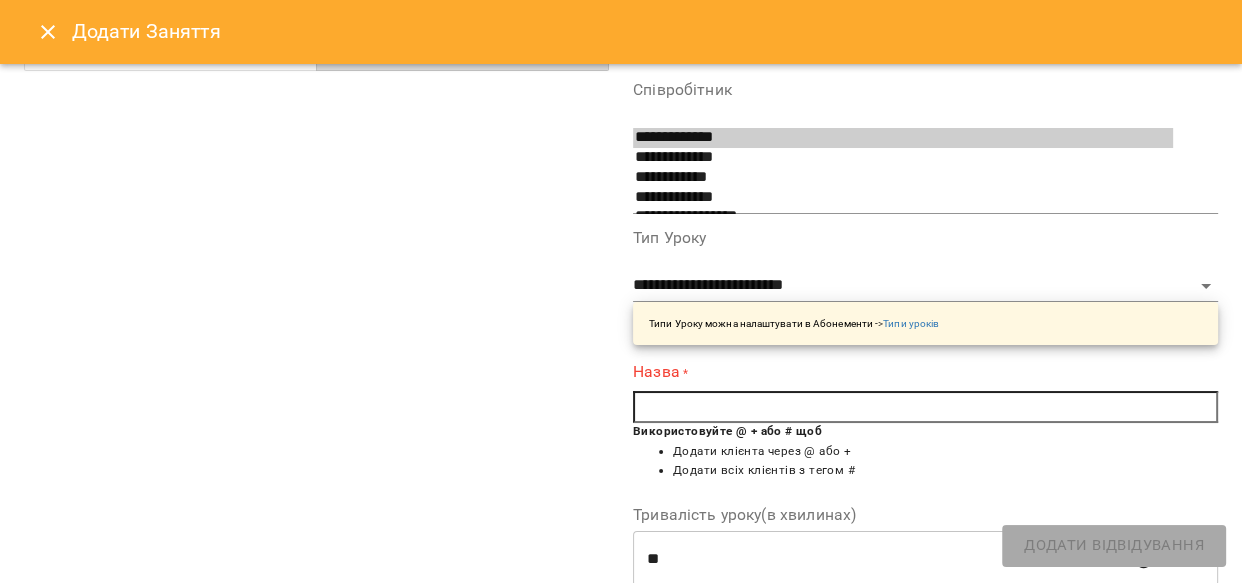 scroll, scrollTop: 202, scrollLeft: 0, axis: vertical 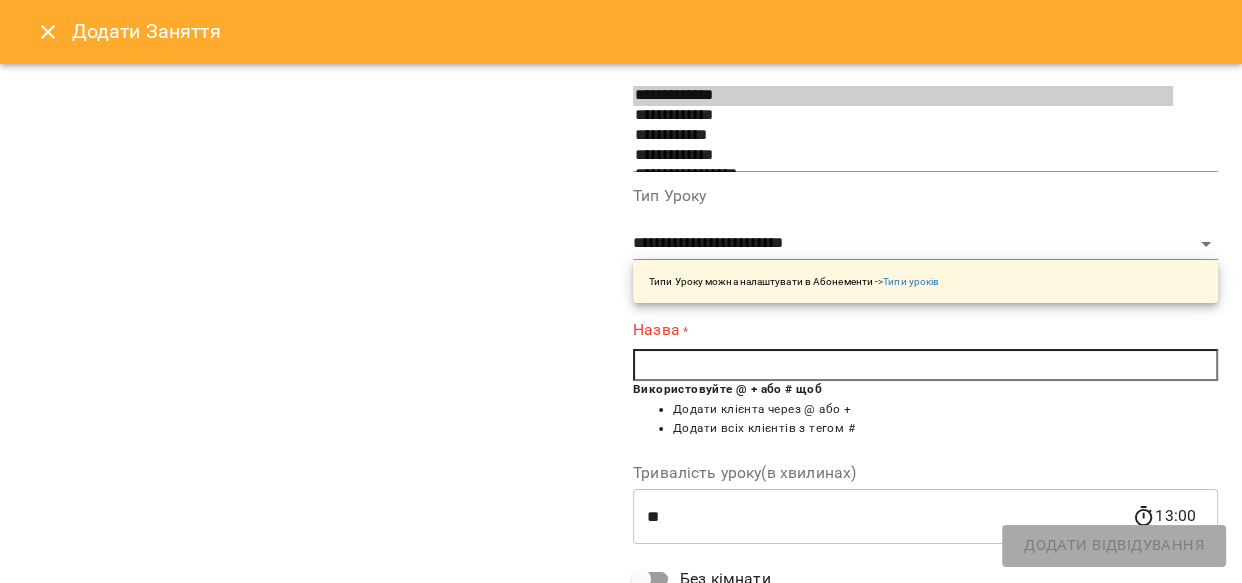 click at bounding box center [925, 365] 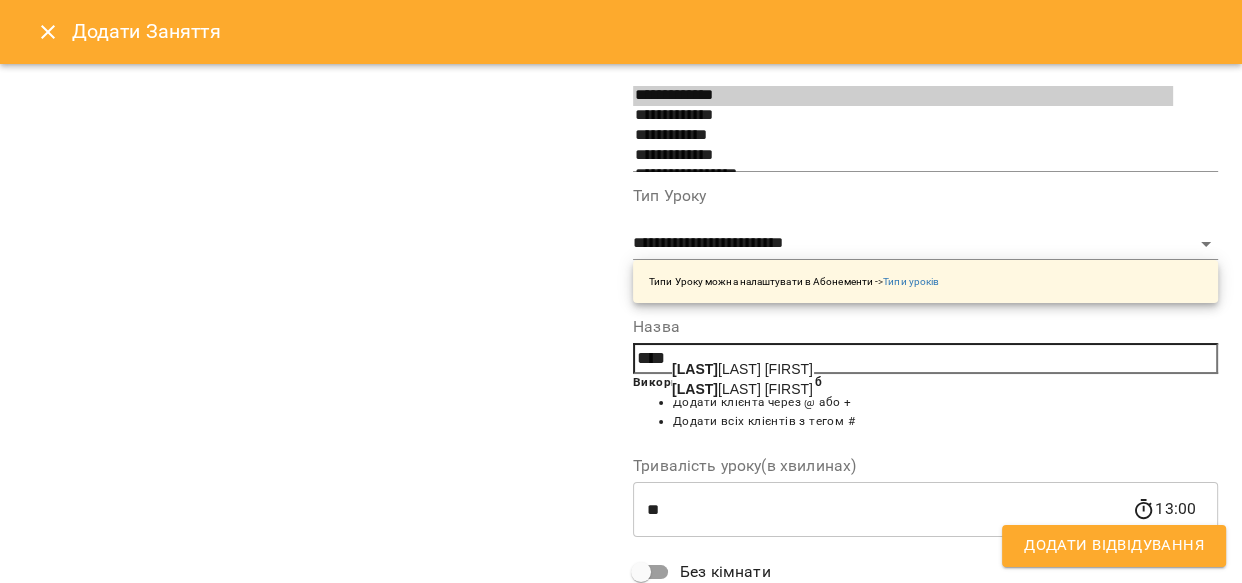 click on "[LAST]" 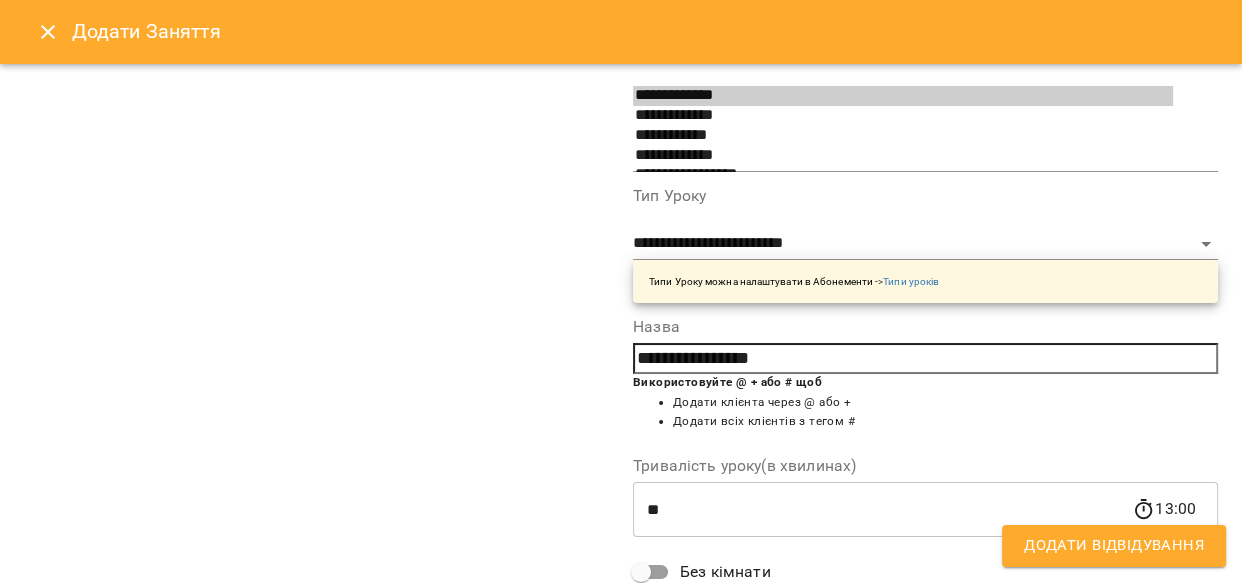 click on "Додати Відвідування" at bounding box center [1114, 546] 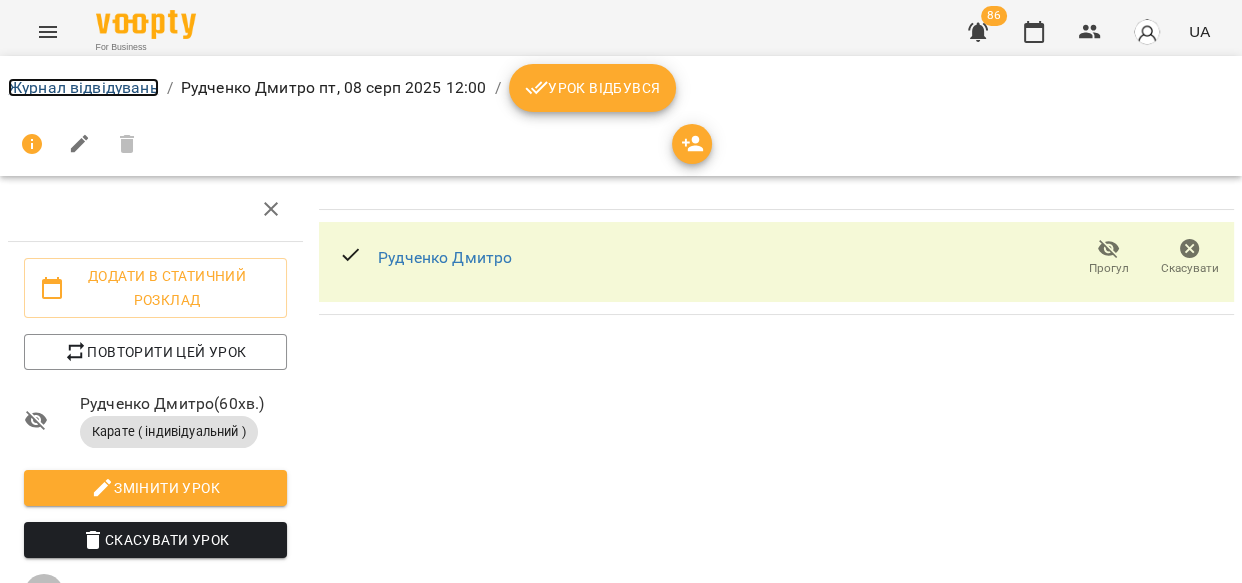 click on "Журнал відвідувань" at bounding box center [83, 87] 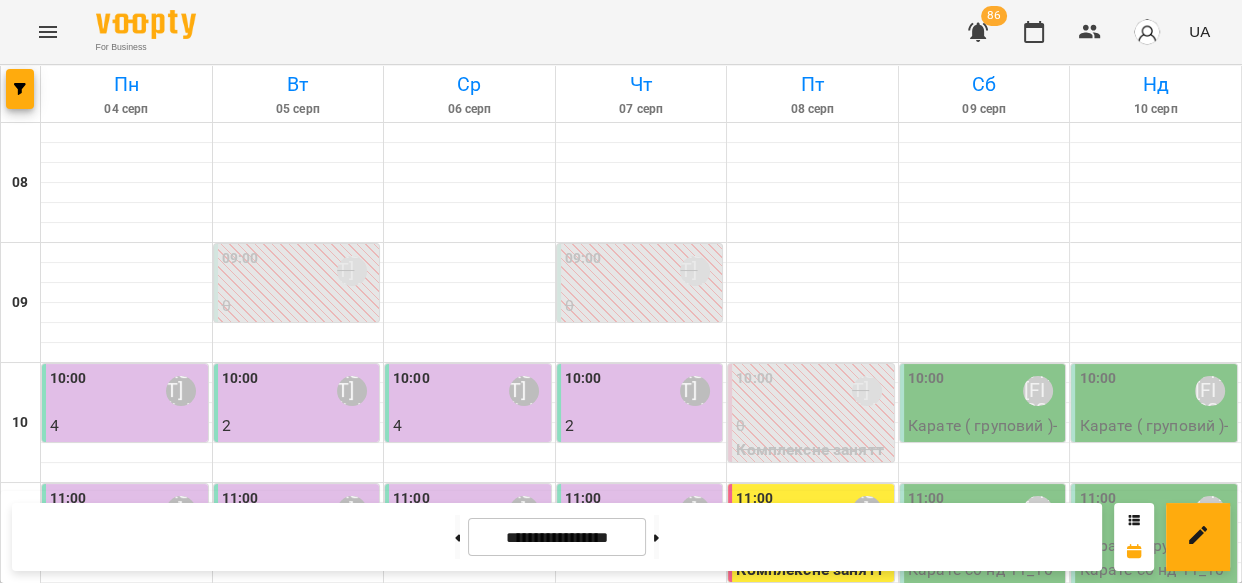 scroll, scrollTop: 211, scrollLeft: 0, axis: vertical 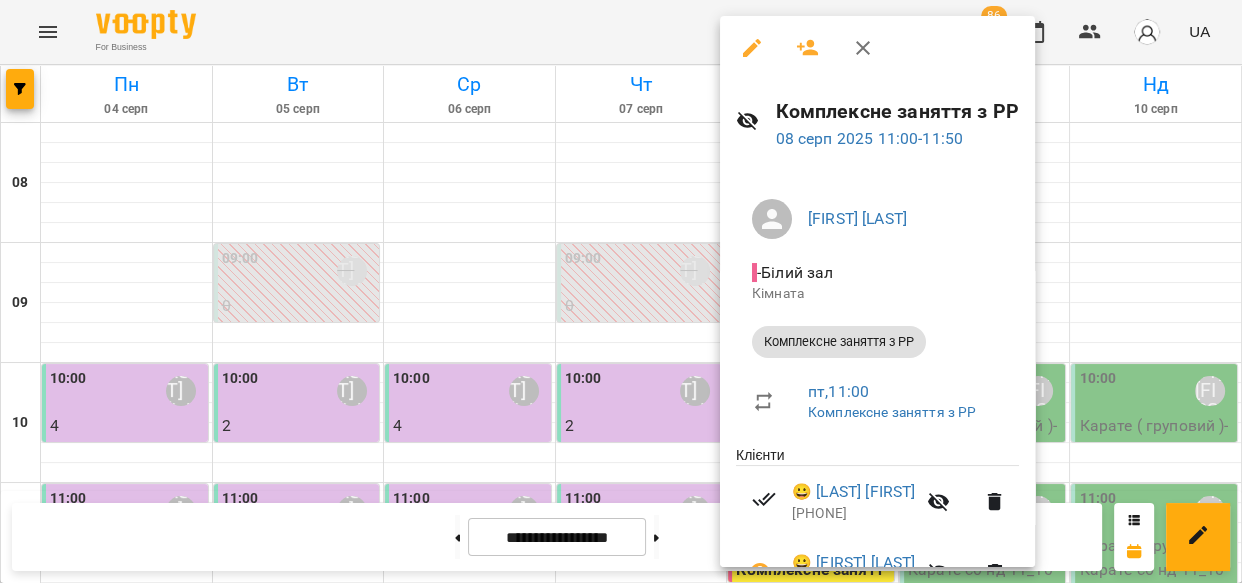 click 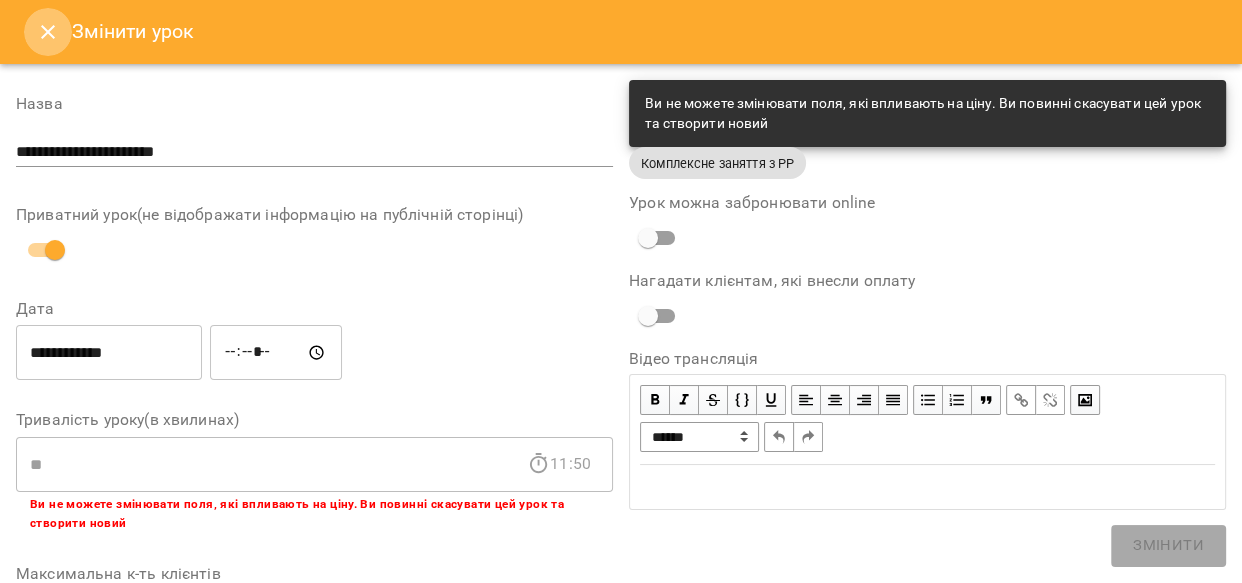 click 